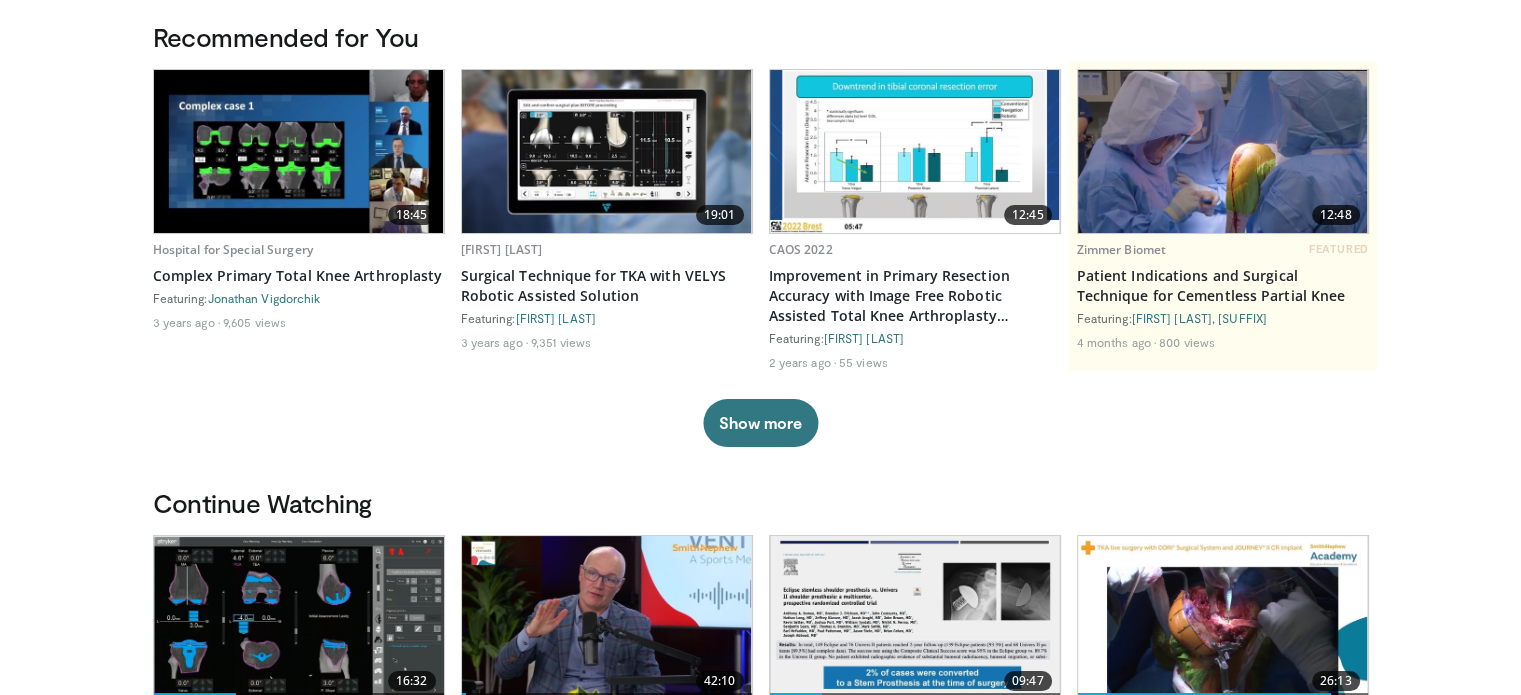 scroll, scrollTop: 0, scrollLeft: 0, axis: both 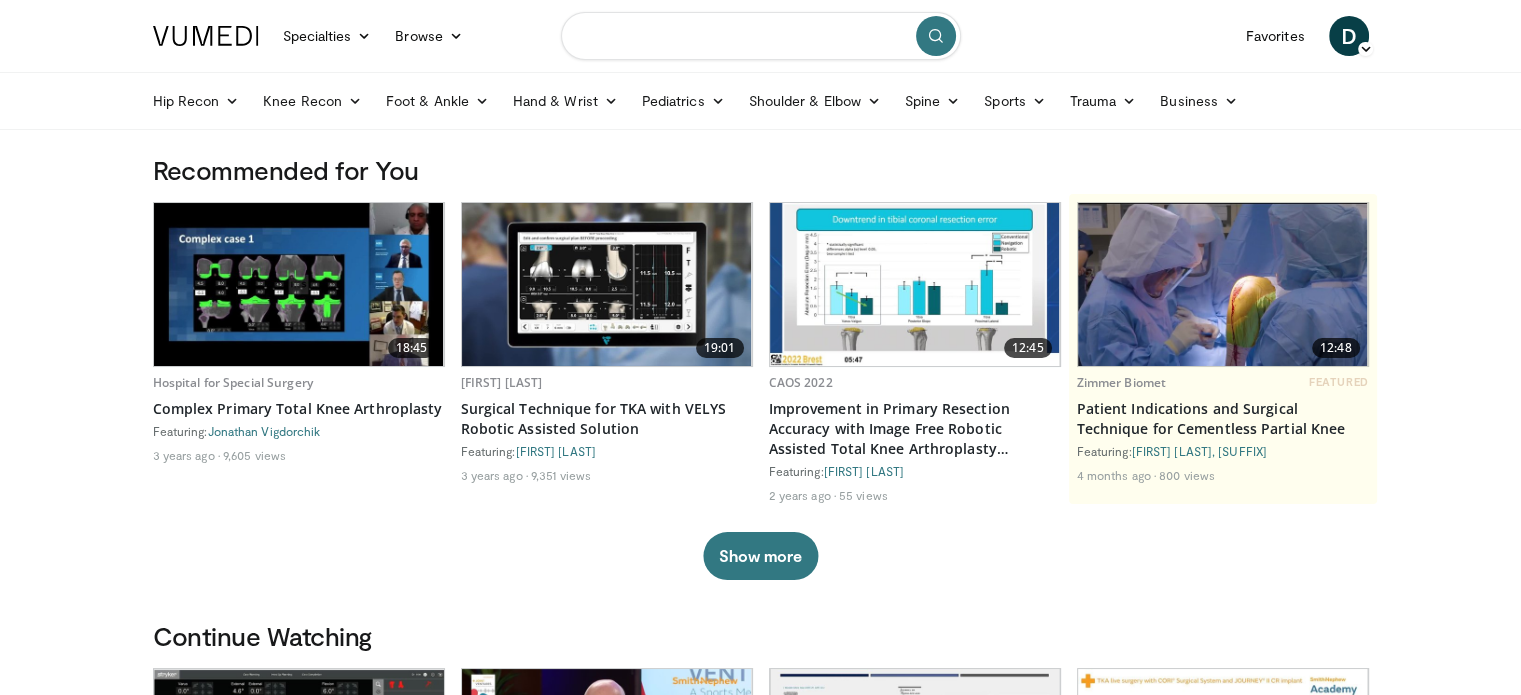 click at bounding box center [761, 36] 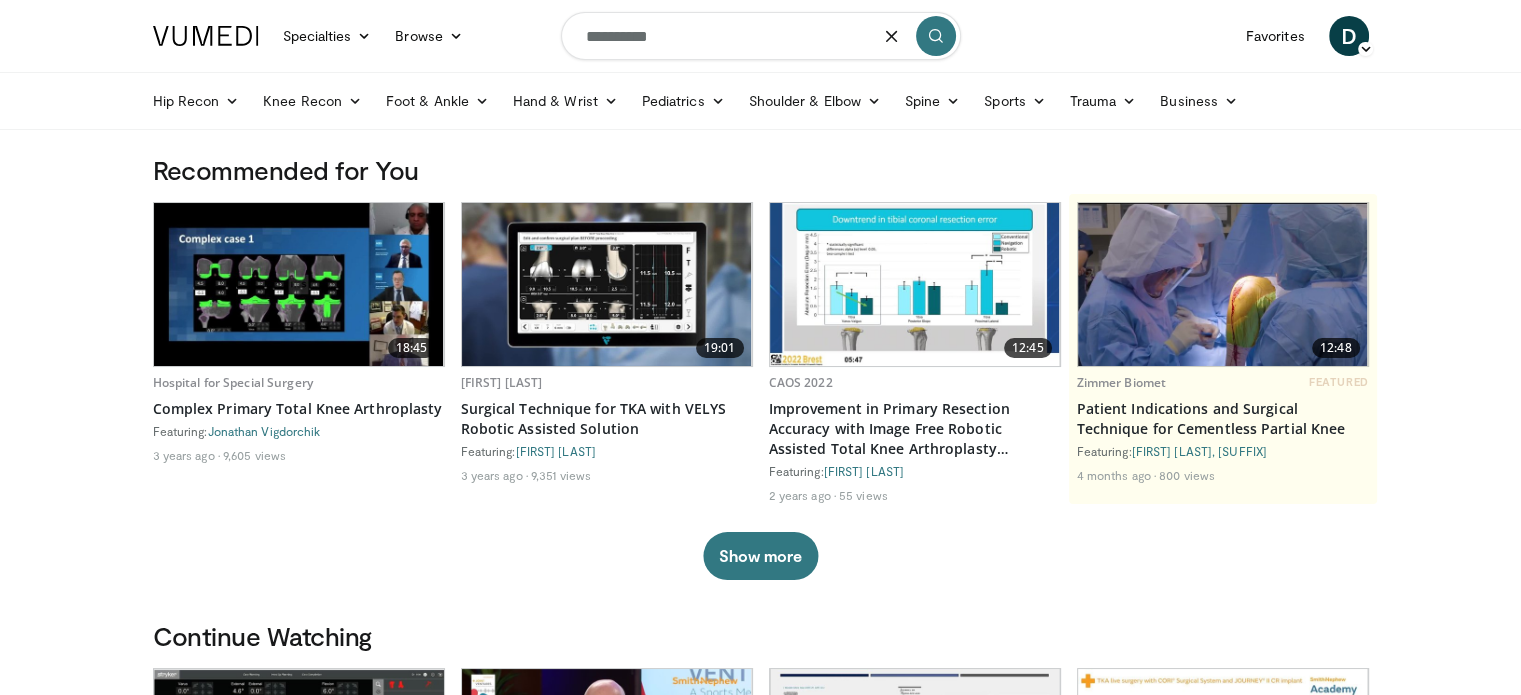 type on "**********" 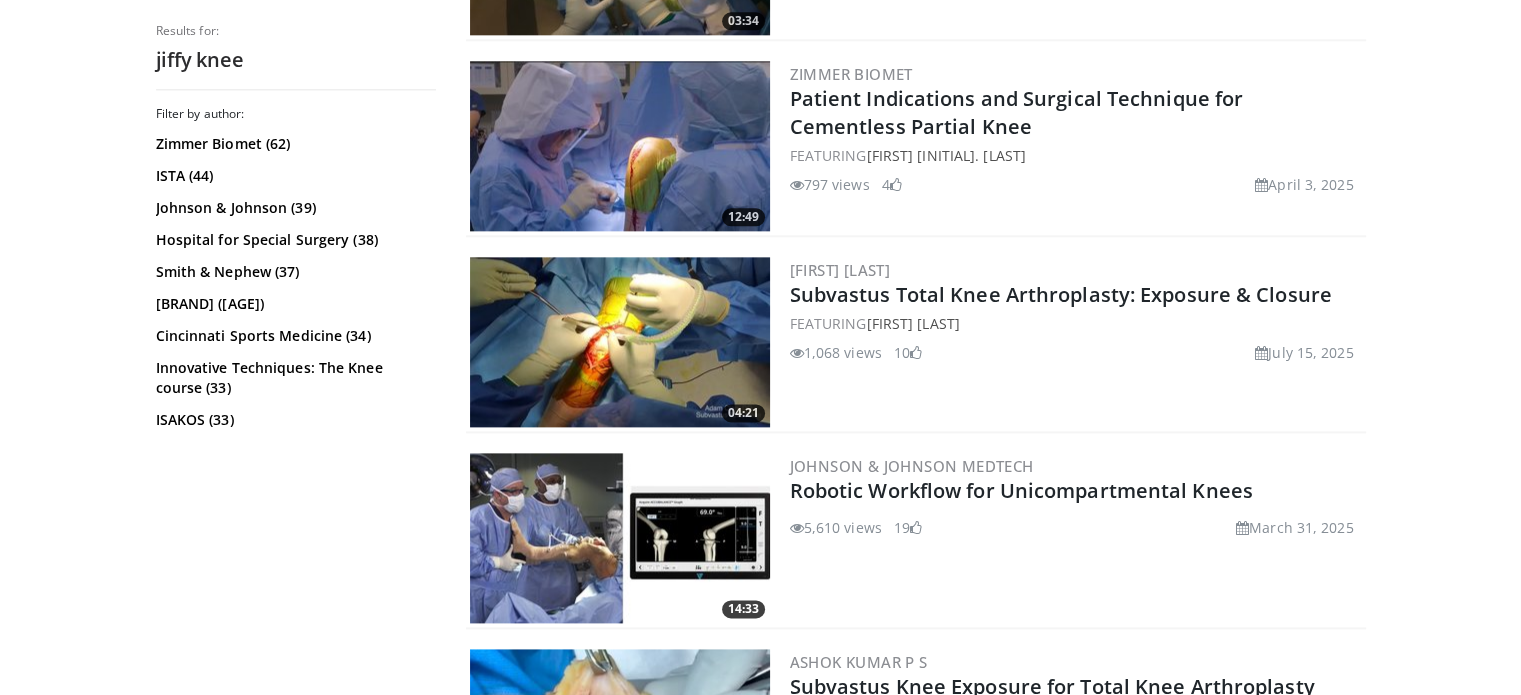 scroll, scrollTop: 2600, scrollLeft: 0, axis: vertical 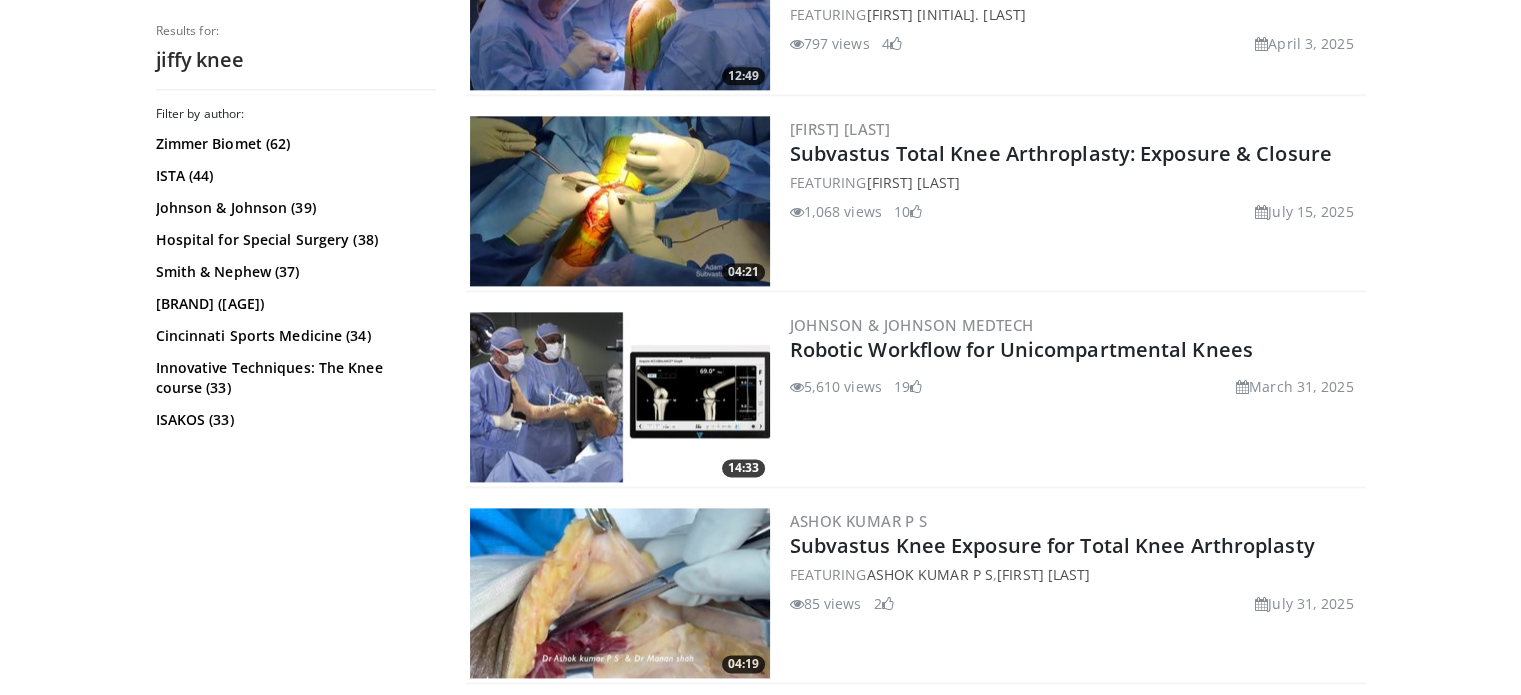 click at bounding box center (620, 201) 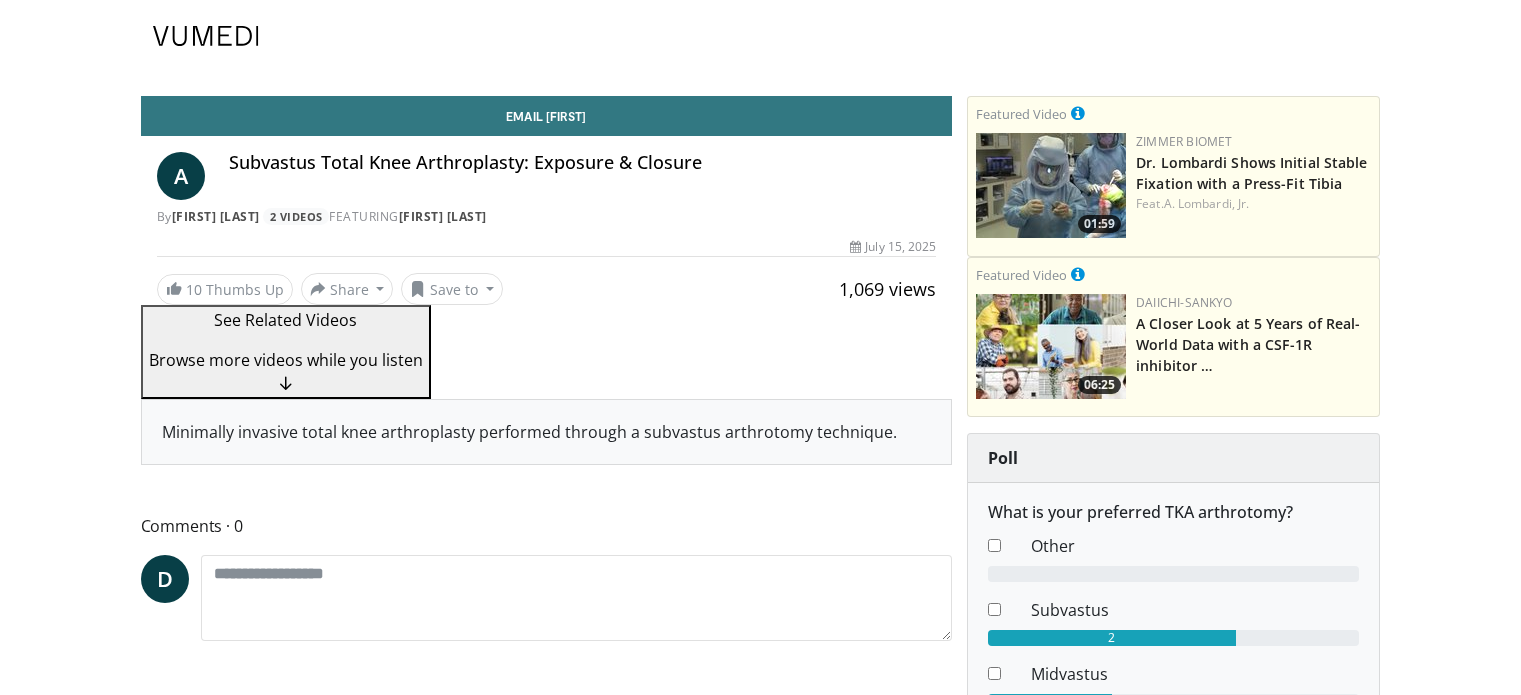 scroll, scrollTop: 0, scrollLeft: 0, axis: both 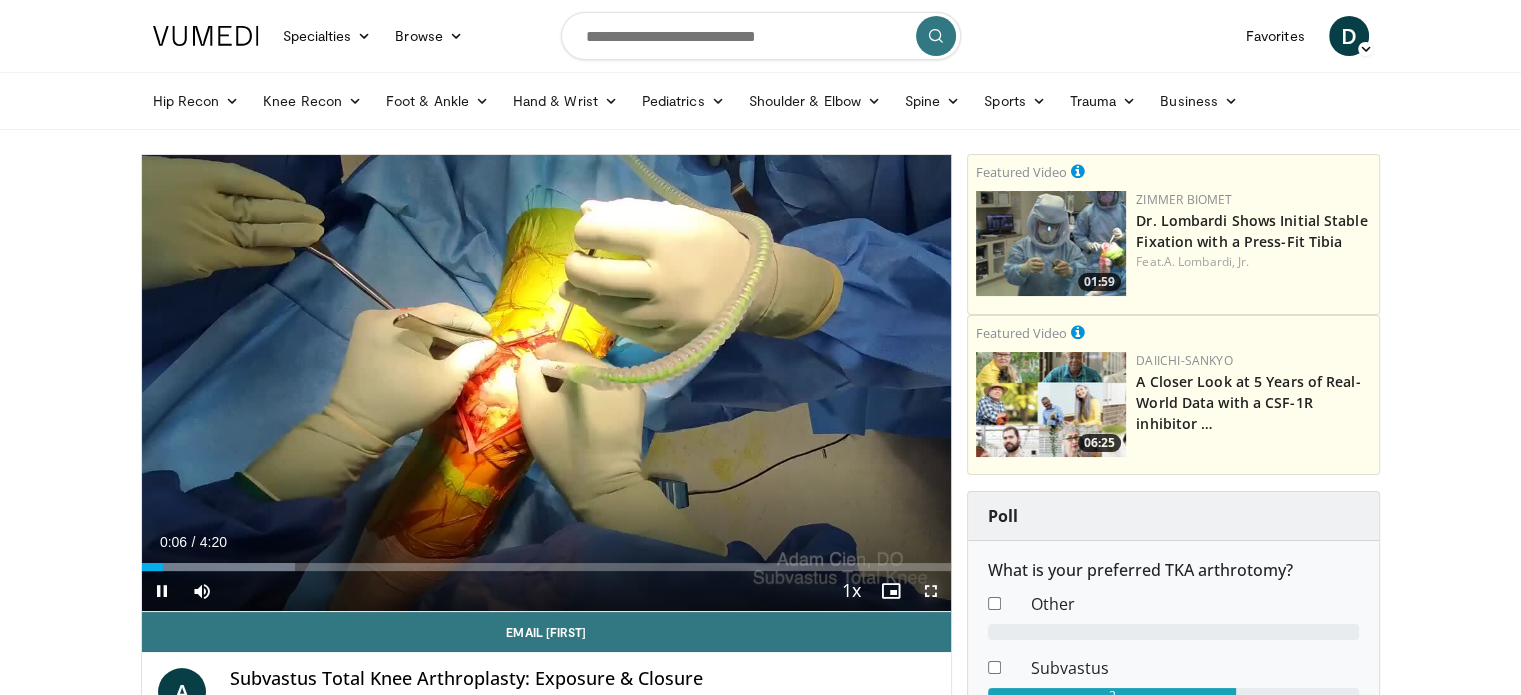 click at bounding box center (931, 591) 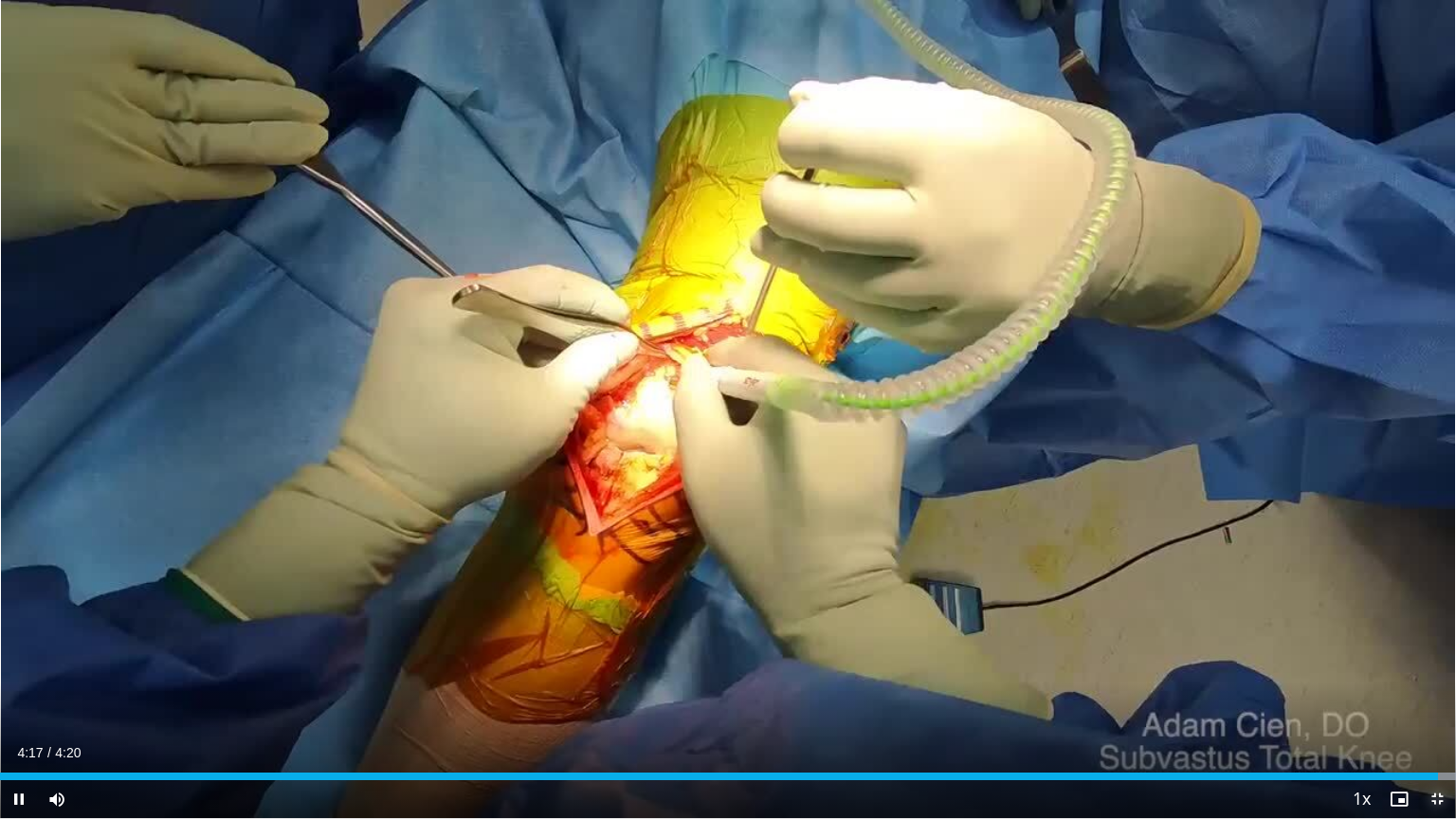 click at bounding box center (1437, 799) 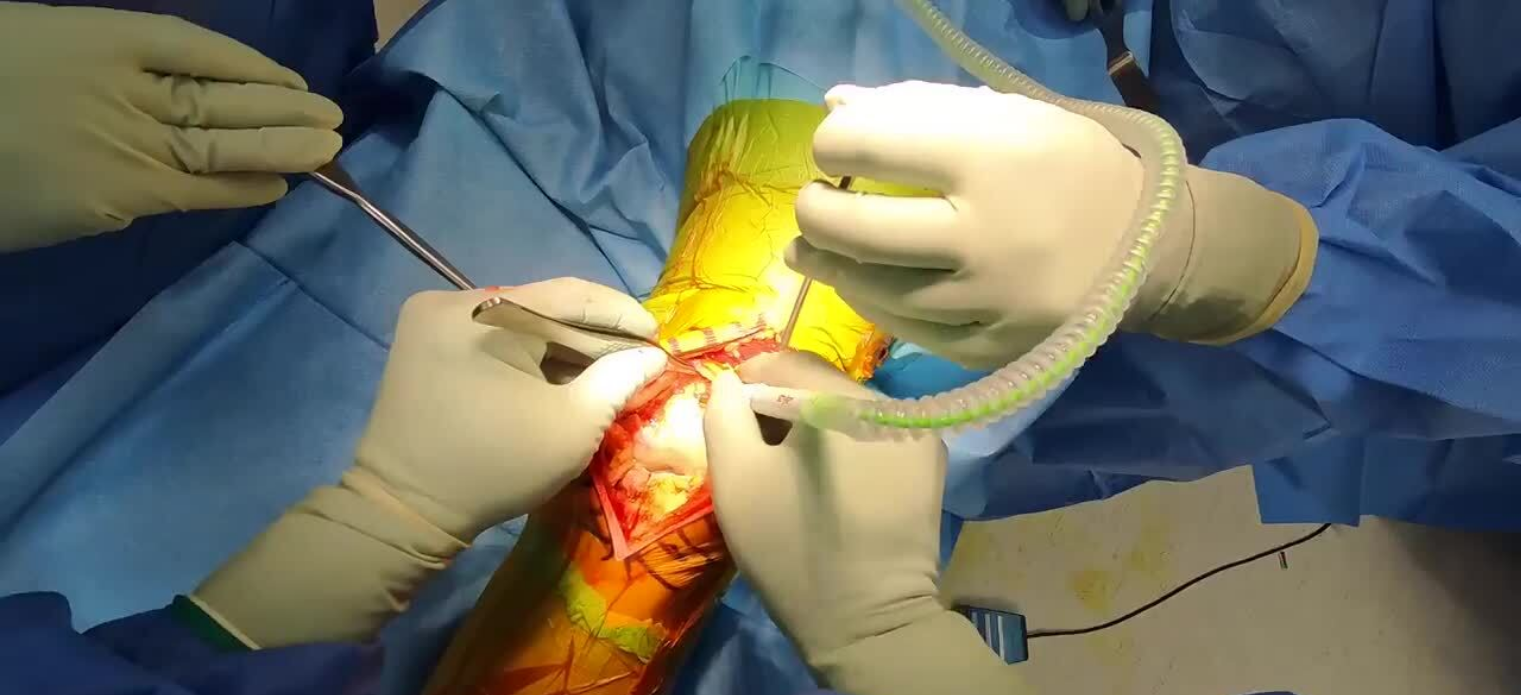 scroll, scrollTop: 0, scrollLeft: 0, axis: both 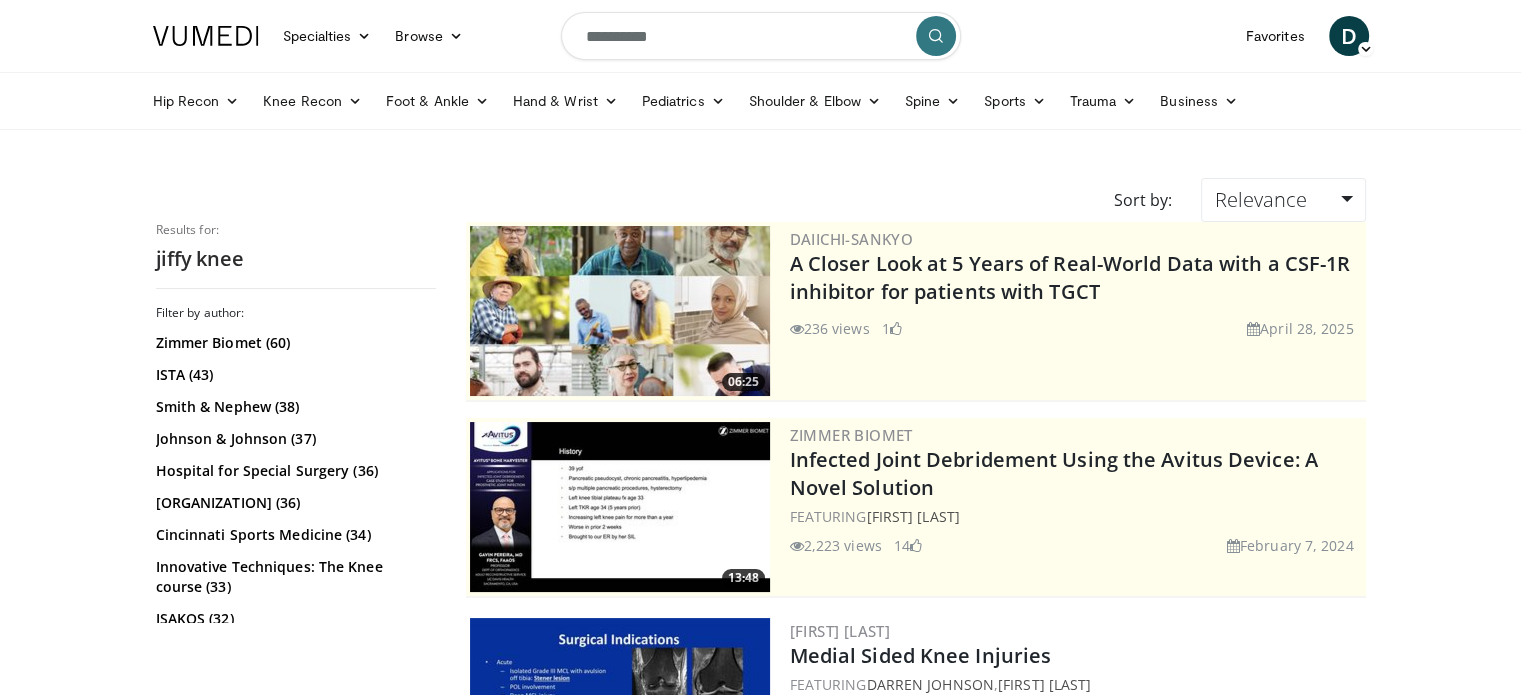 click on "**********" at bounding box center [761, 36] 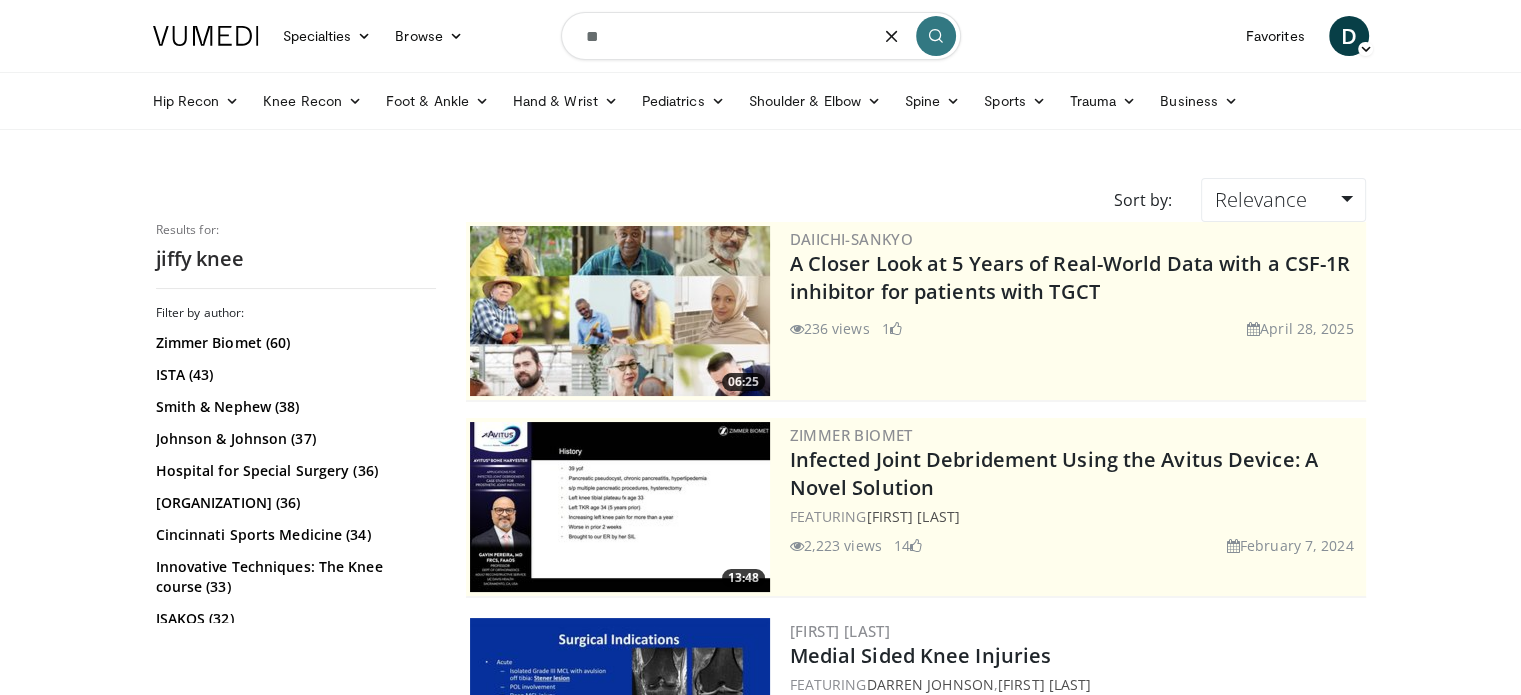 type on "*" 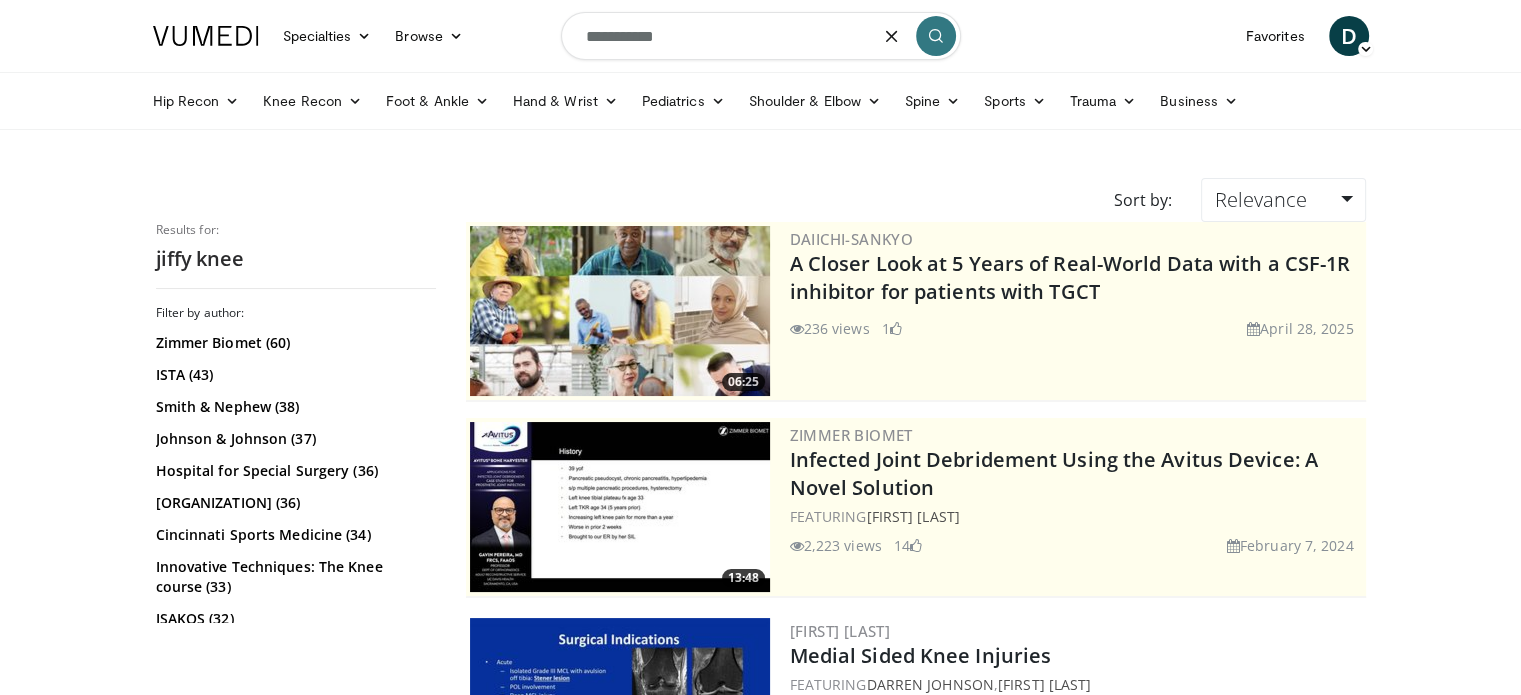 type on "**********" 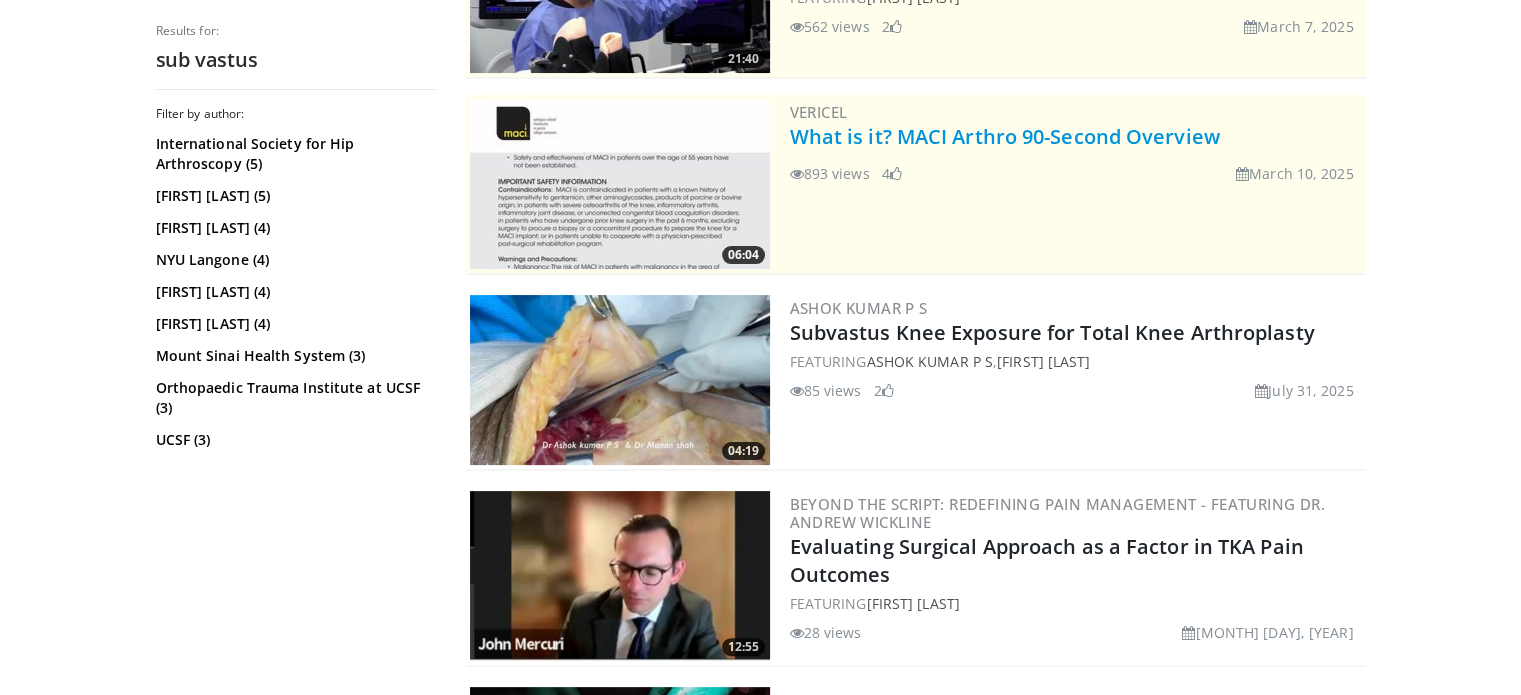 scroll, scrollTop: 500, scrollLeft: 0, axis: vertical 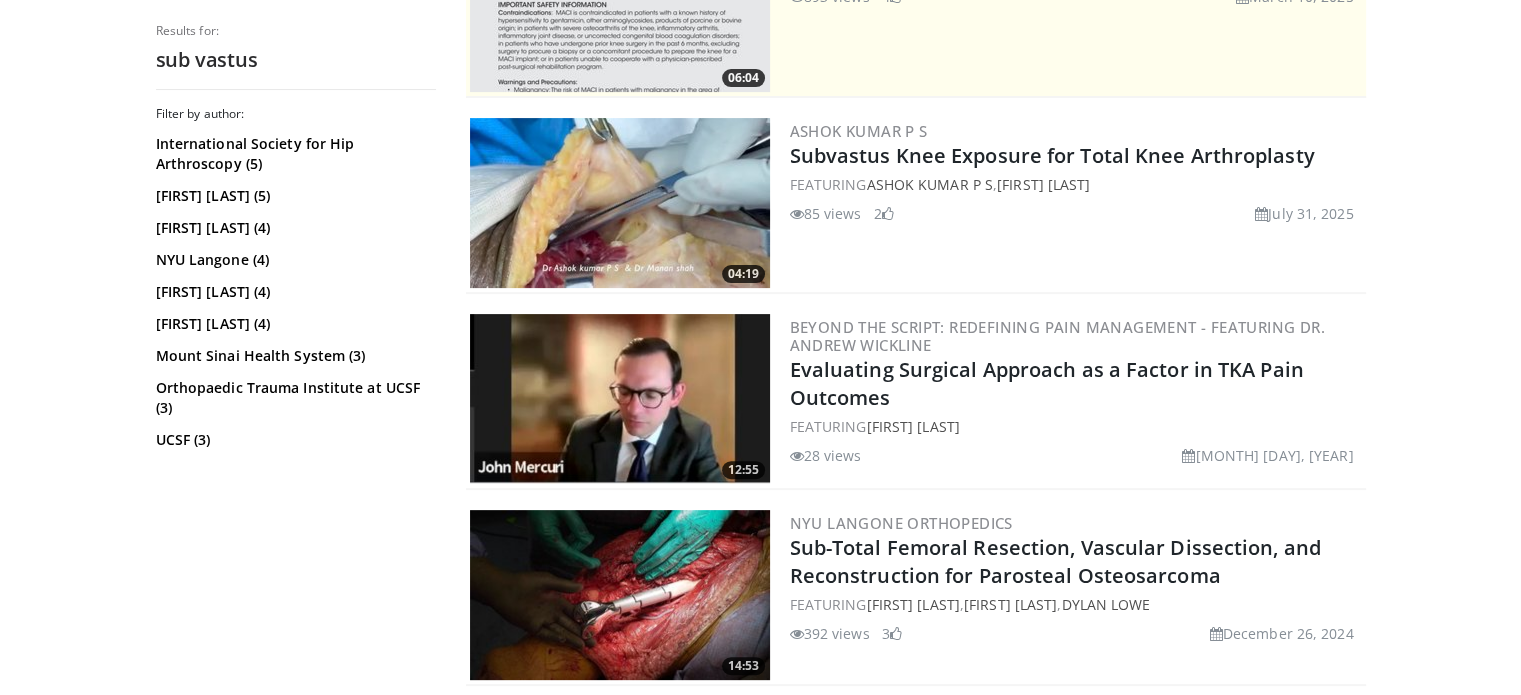 click at bounding box center (620, 203) 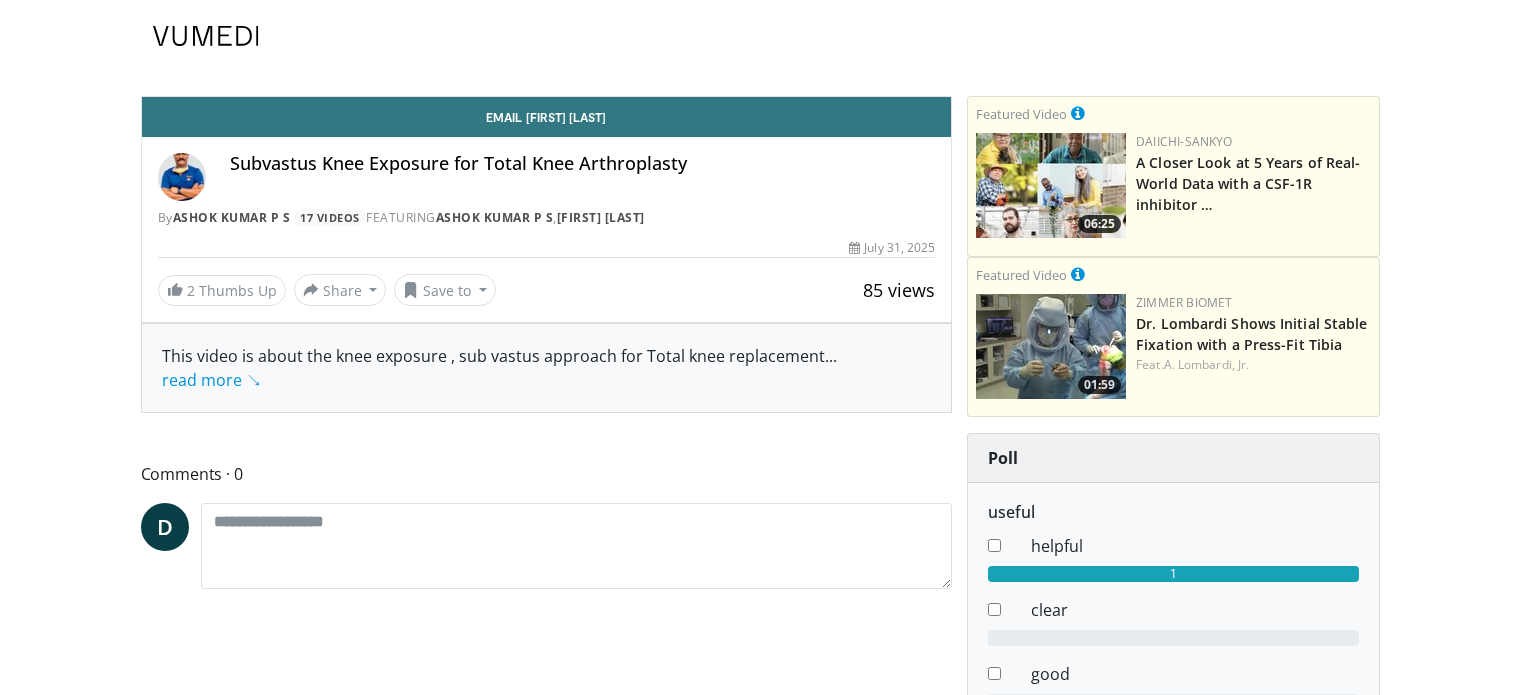 scroll, scrollTop: 0, scrollLeft: 0, axis: both 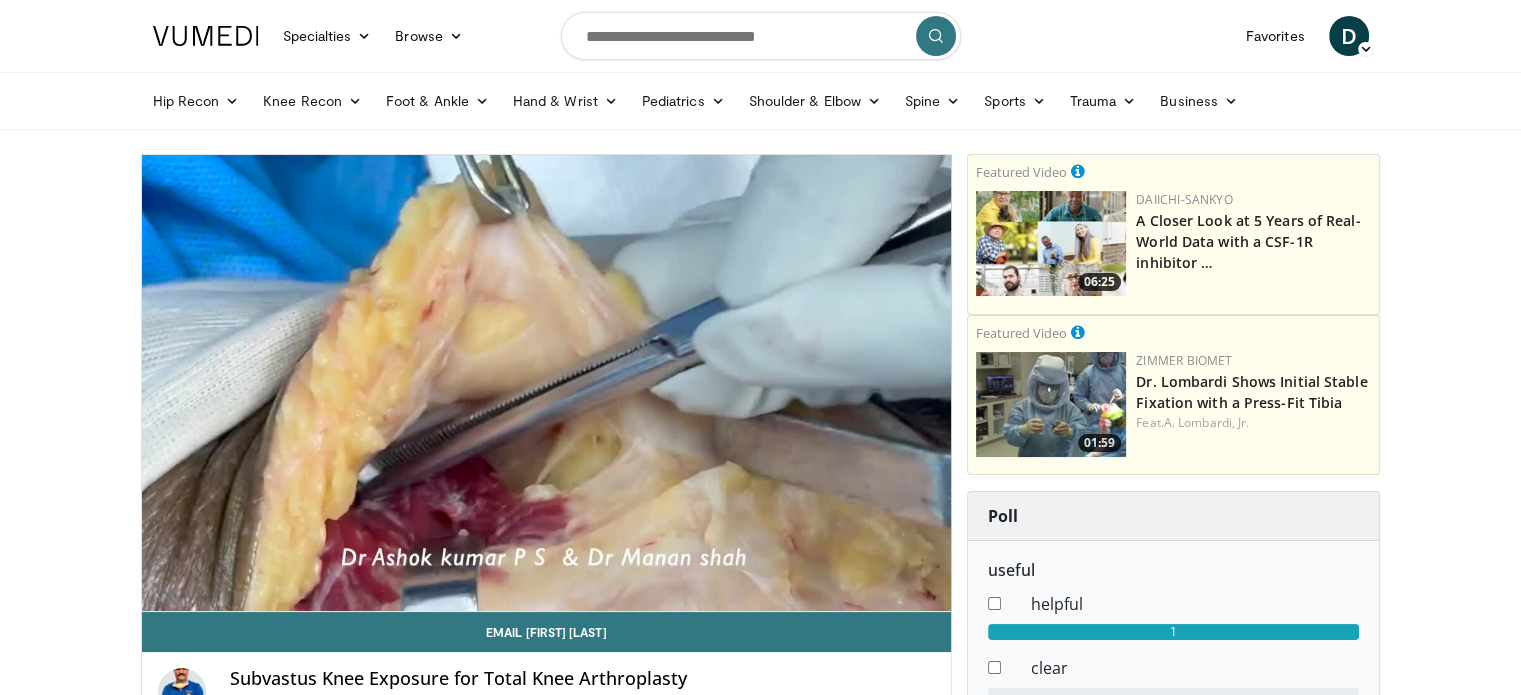 click on "10 seconds
Tap to unmute" at bounding box center (547, 383) 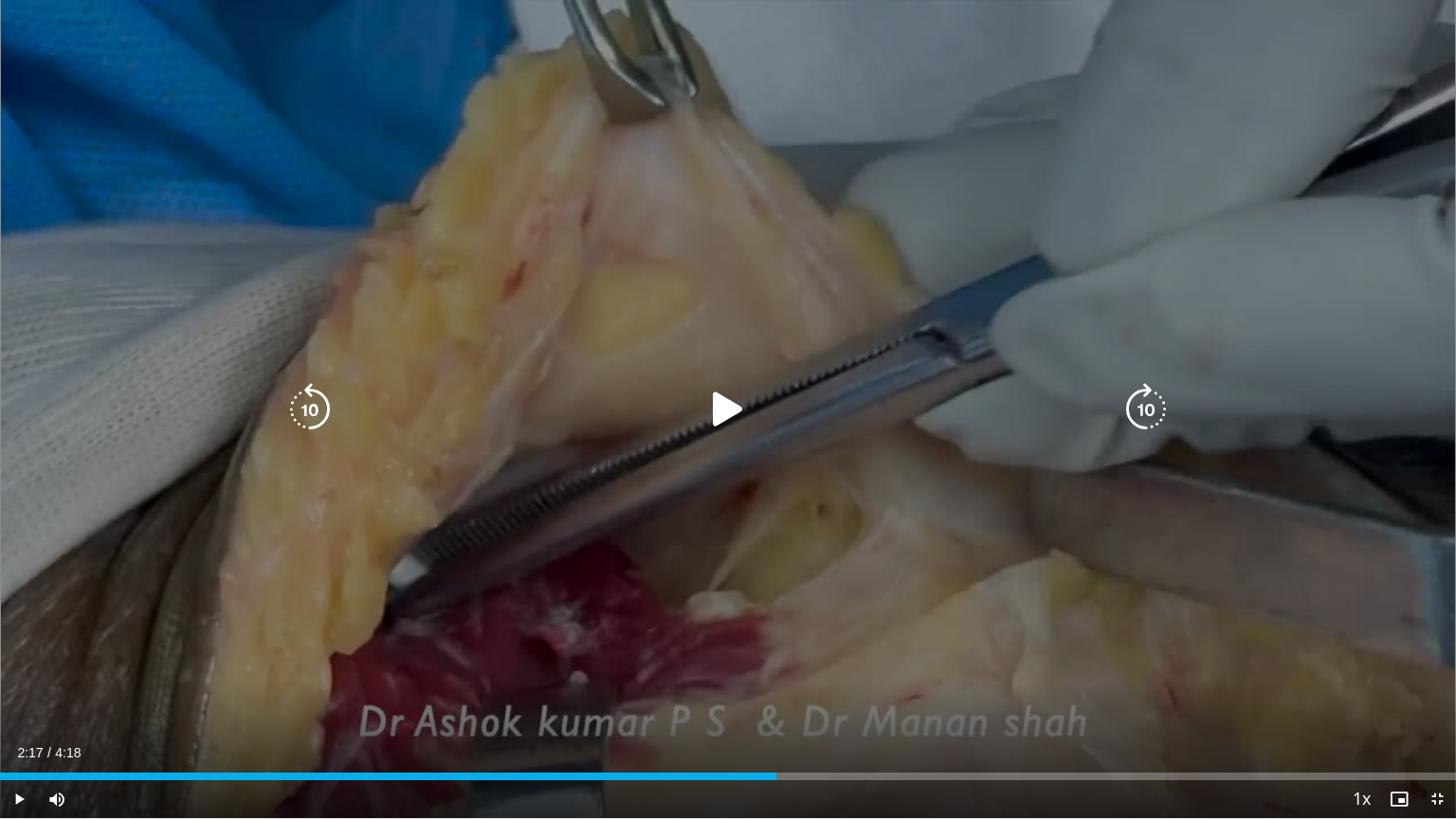 click at bounding box center (728, 410) 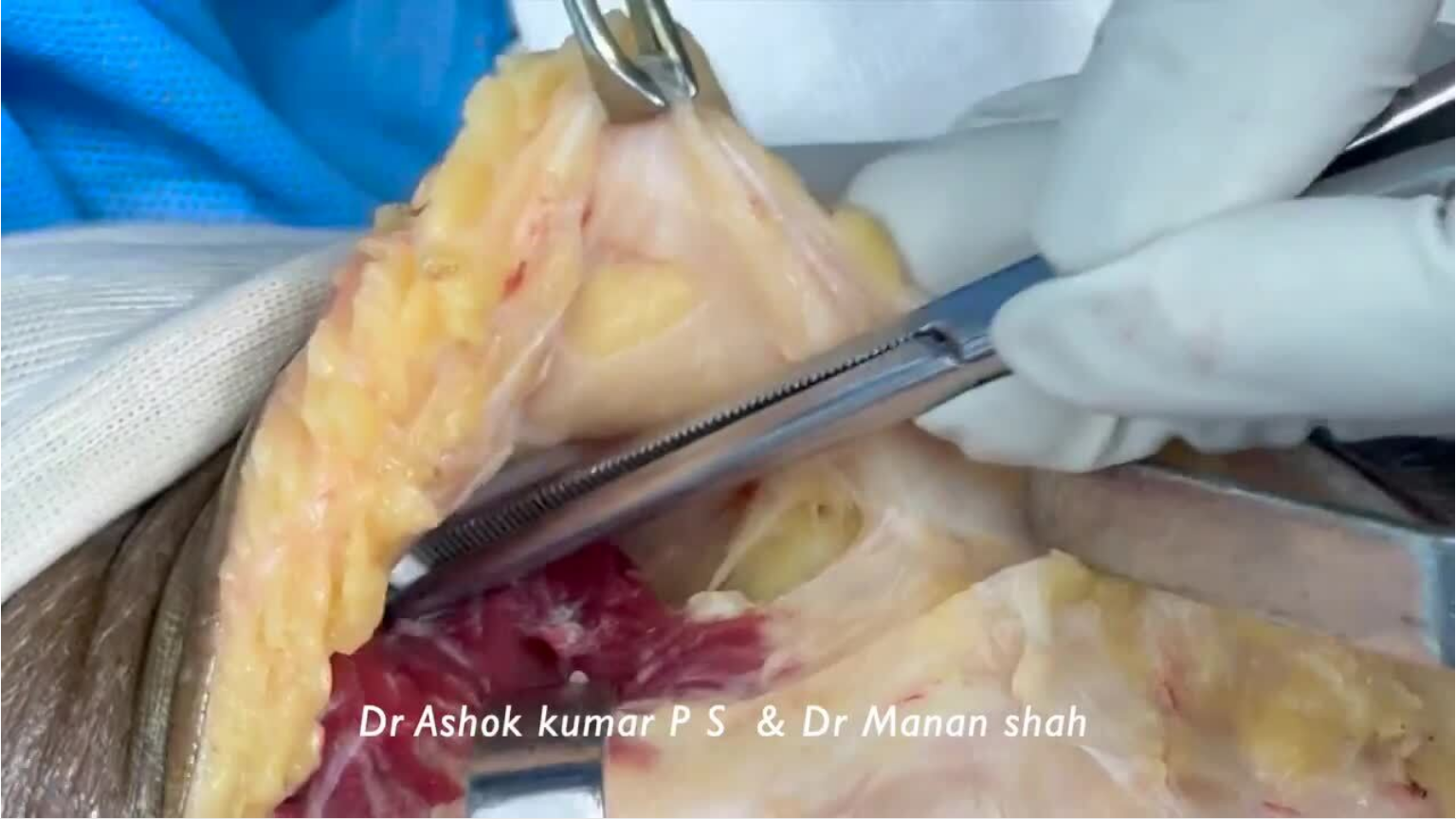 click on "10 seconds
Tap to unmute" at bounding box center (728, 409) 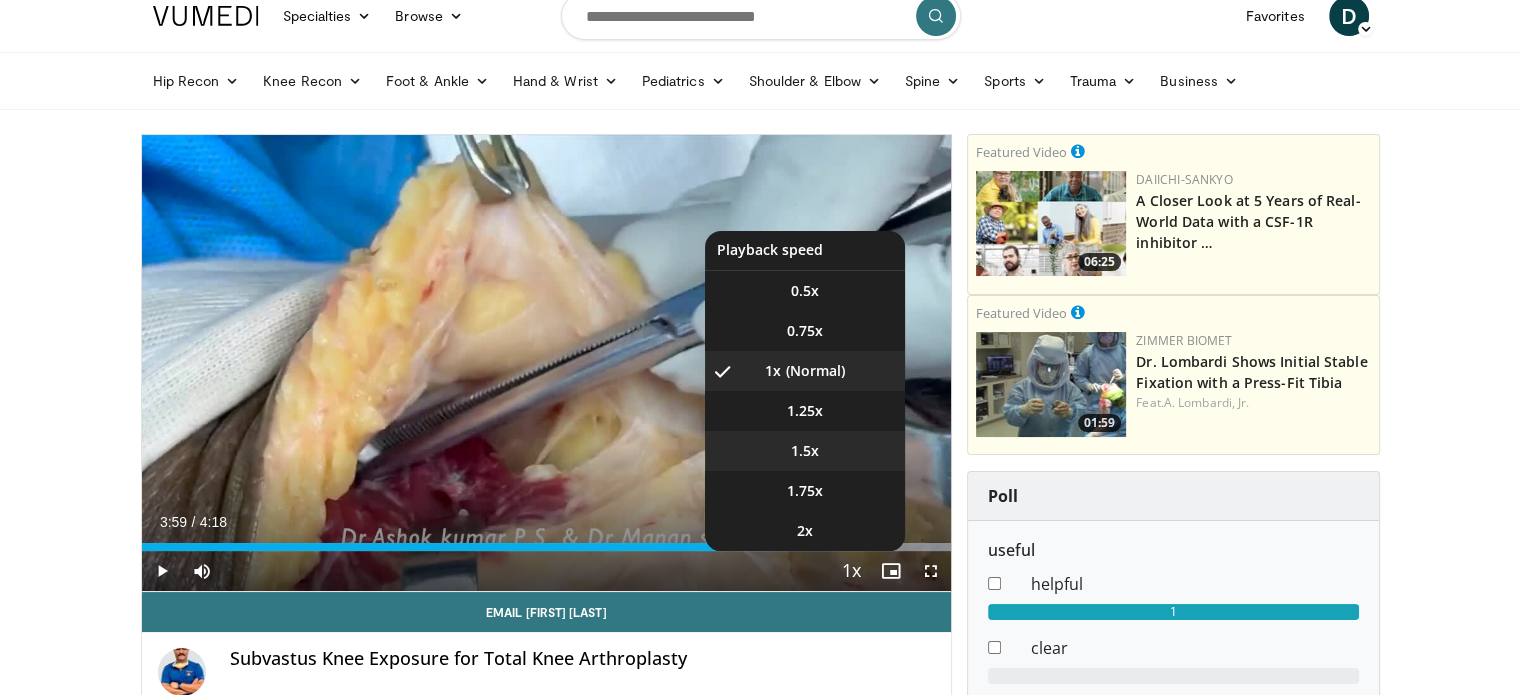 scroll, scrollTop: 0, scrollLeft: 0, axis: both 